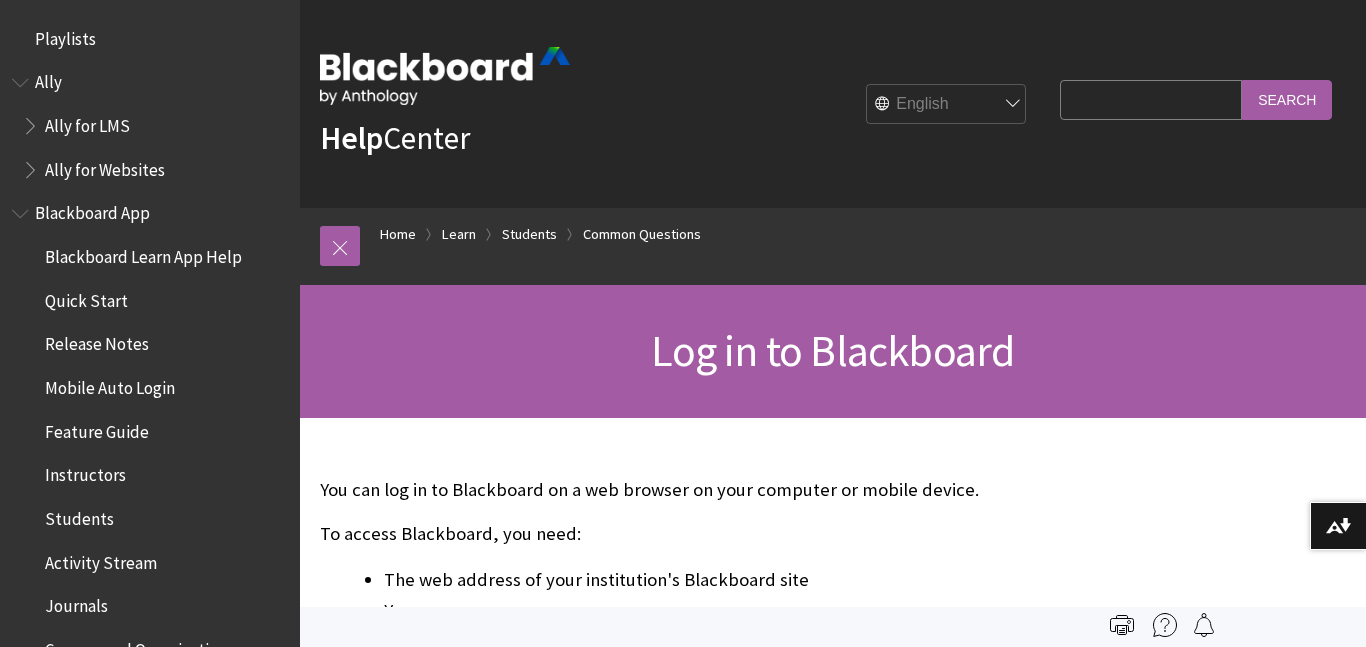 scroll, scrollTop: 0, scrollLeft: 0, axis: both 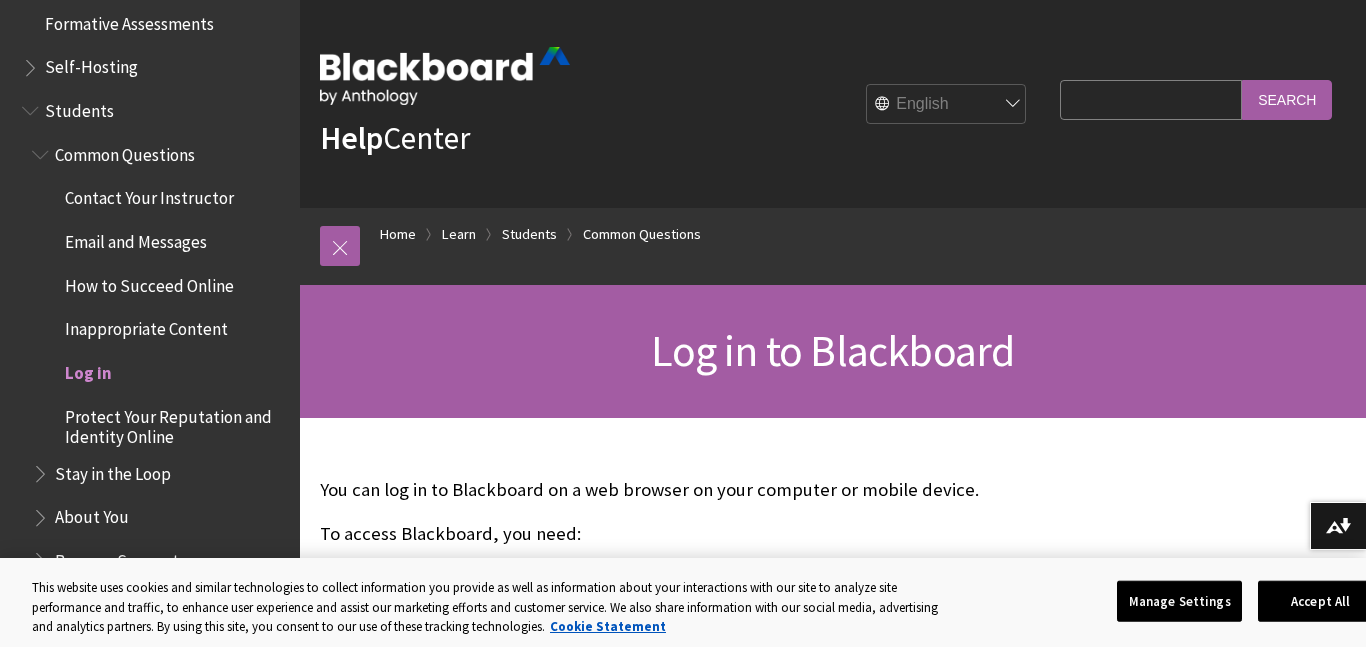 click on "Log in" at bounding box center (88, 369) 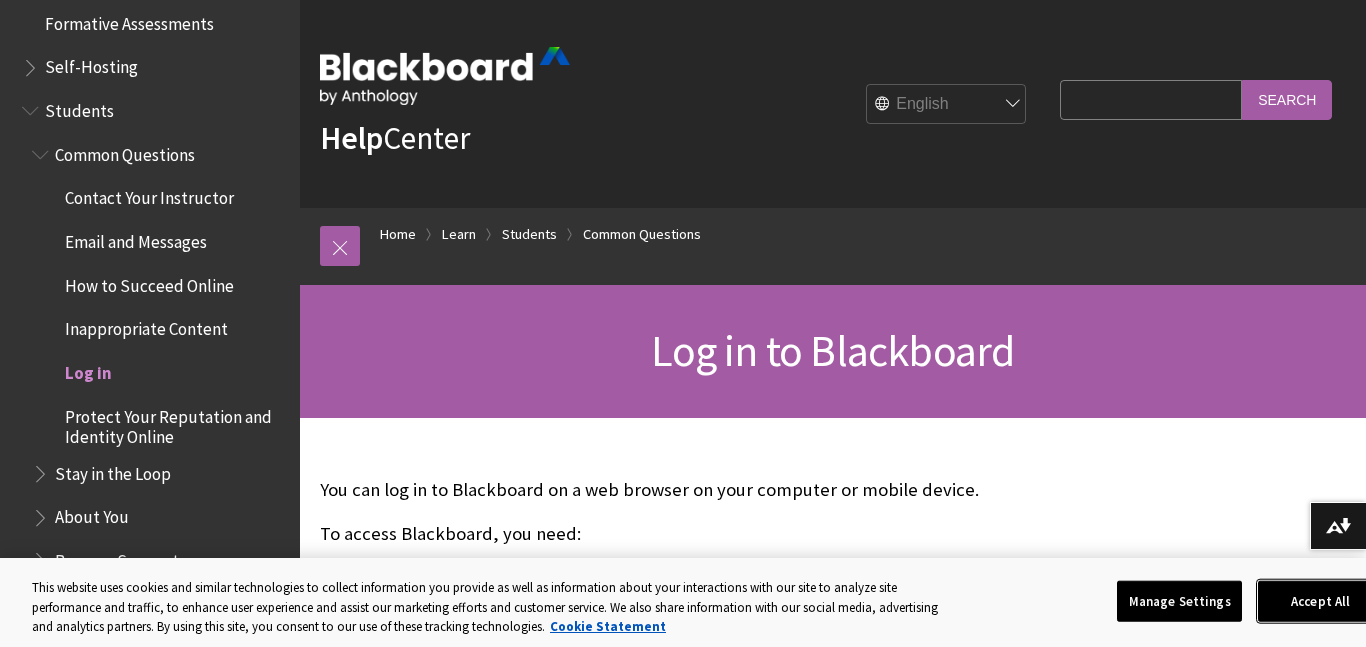 click on "Accept All" at bounding box center (1320, 601) 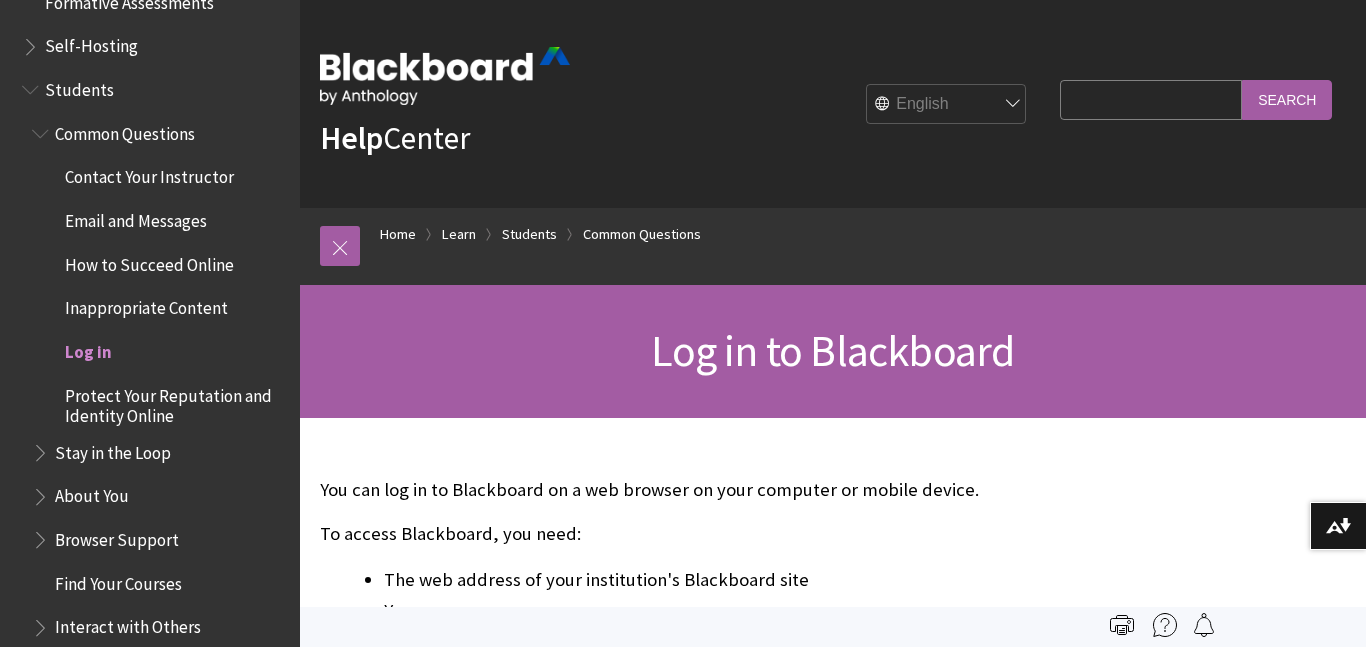 scroll, scrollTop: 1880, scrollLeft: 0, axis: vertical 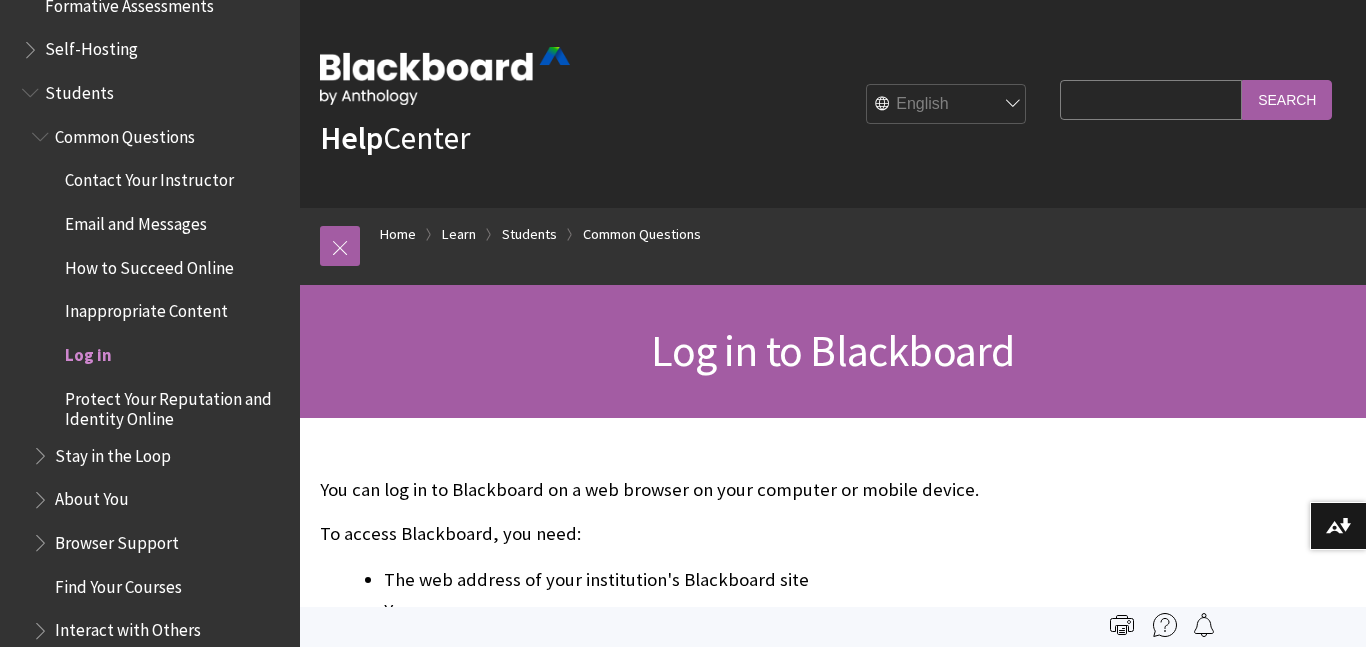 click on "Log in" at bounding box center (88, 351) 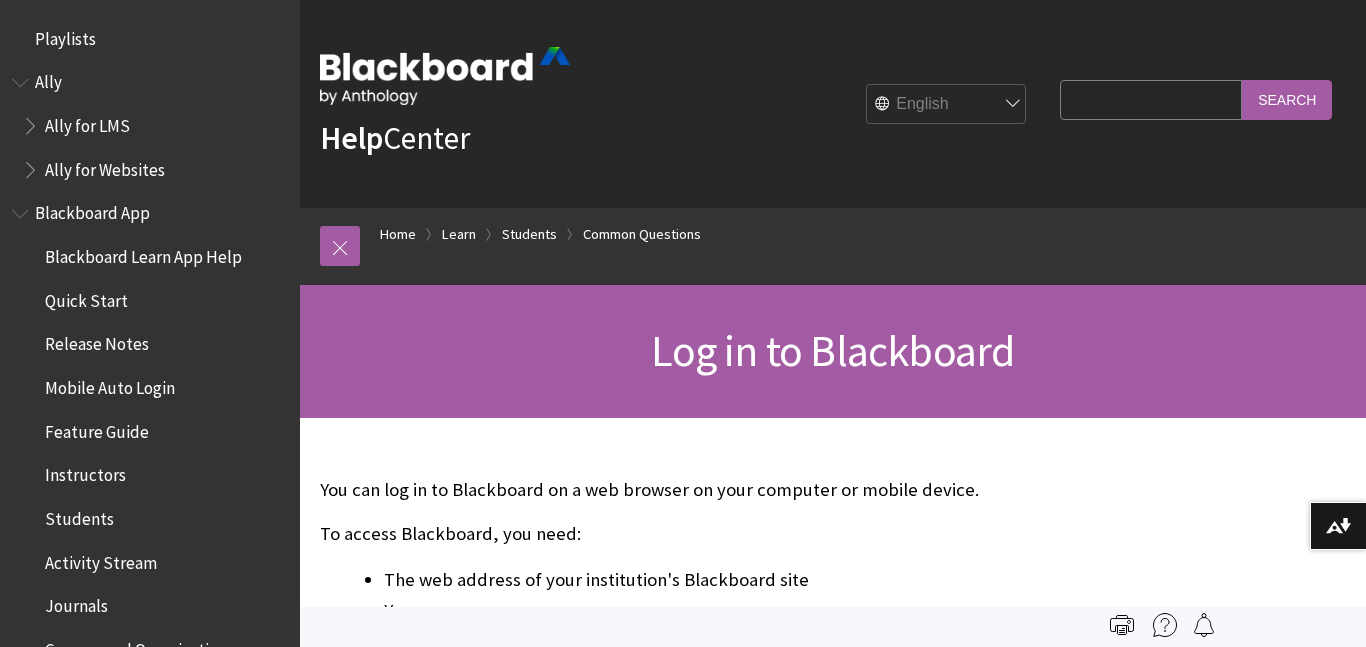 scroll, scrollTop: 0, scrollLeft: 0, axis: both 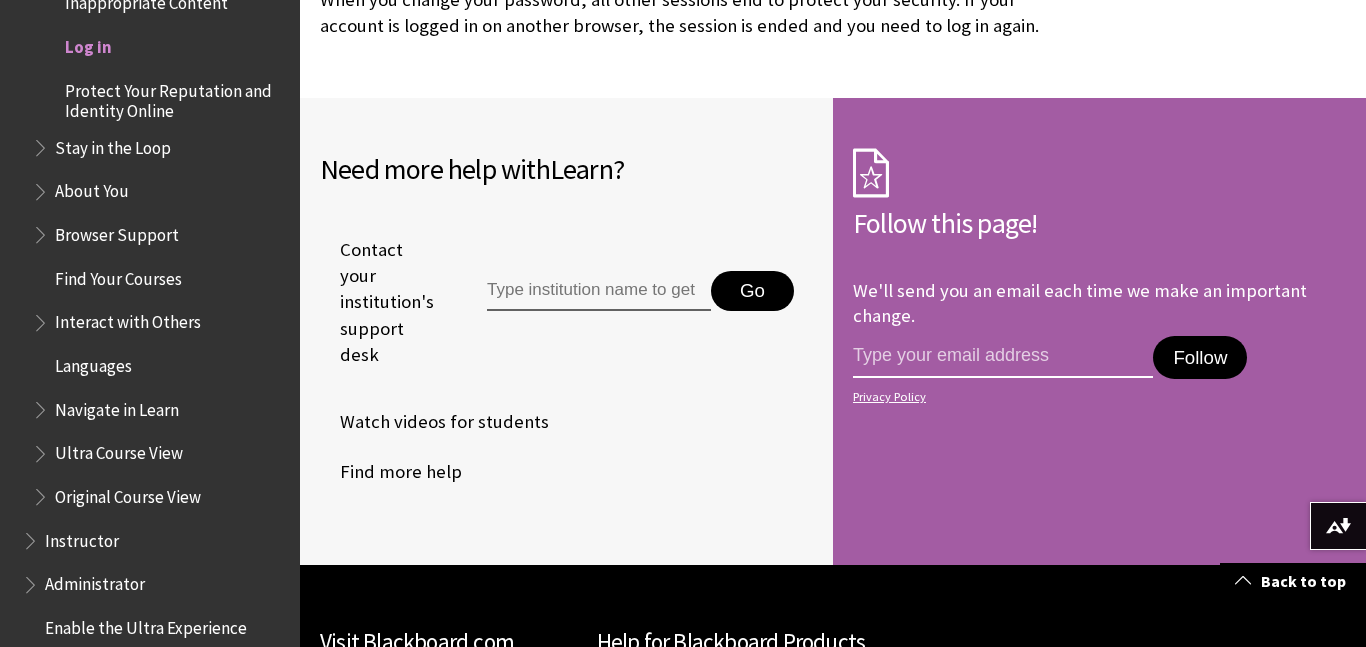 click at bounding box center [1003, 357] 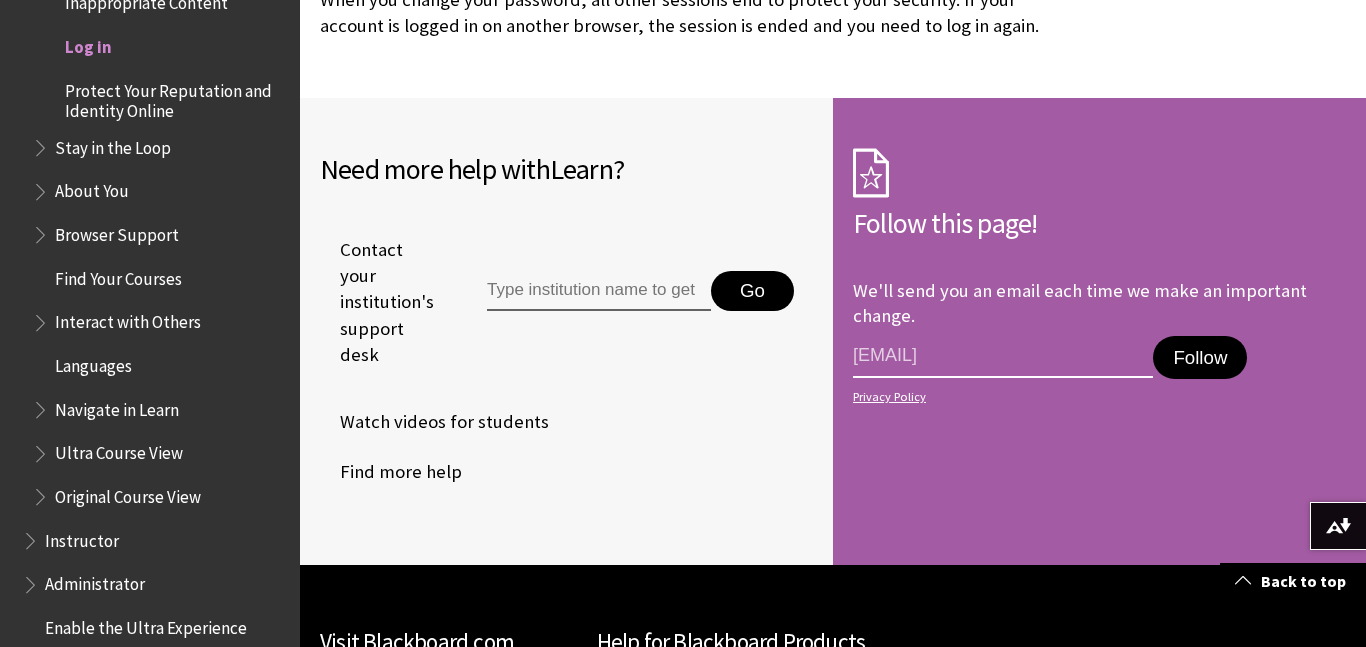type on "[EMAIL]" 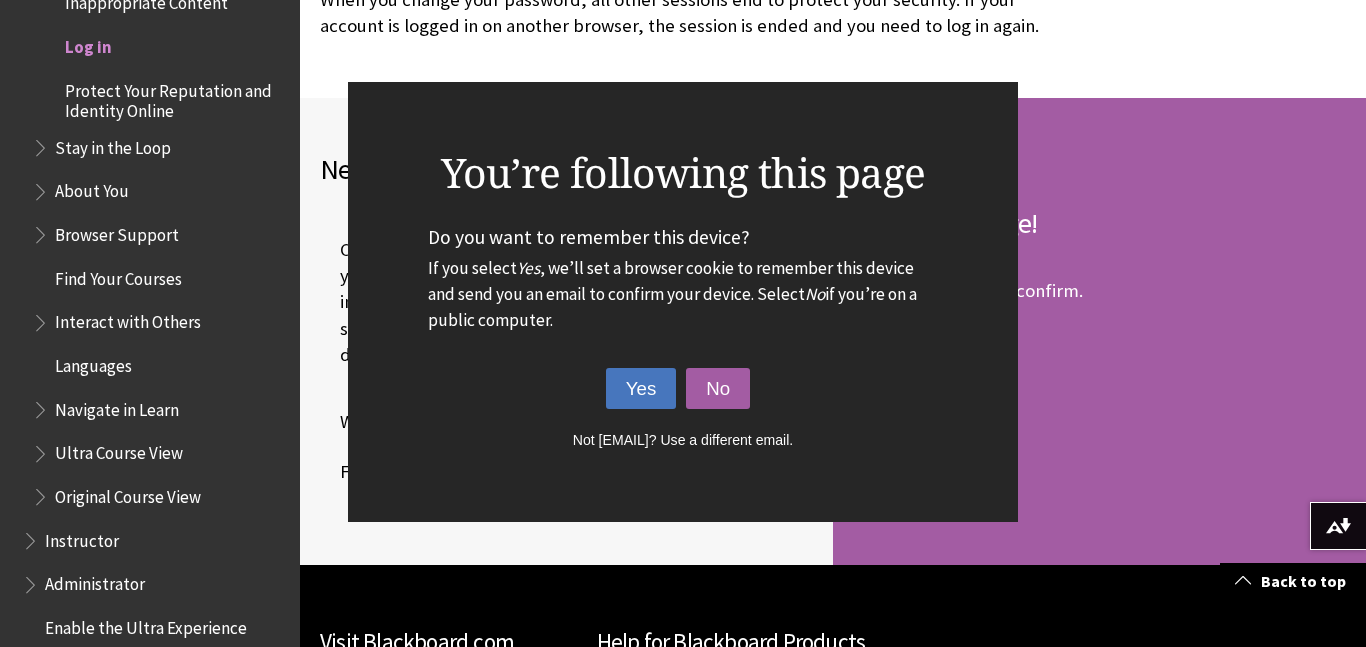click on "Yes" at bounding box center [641, 389] 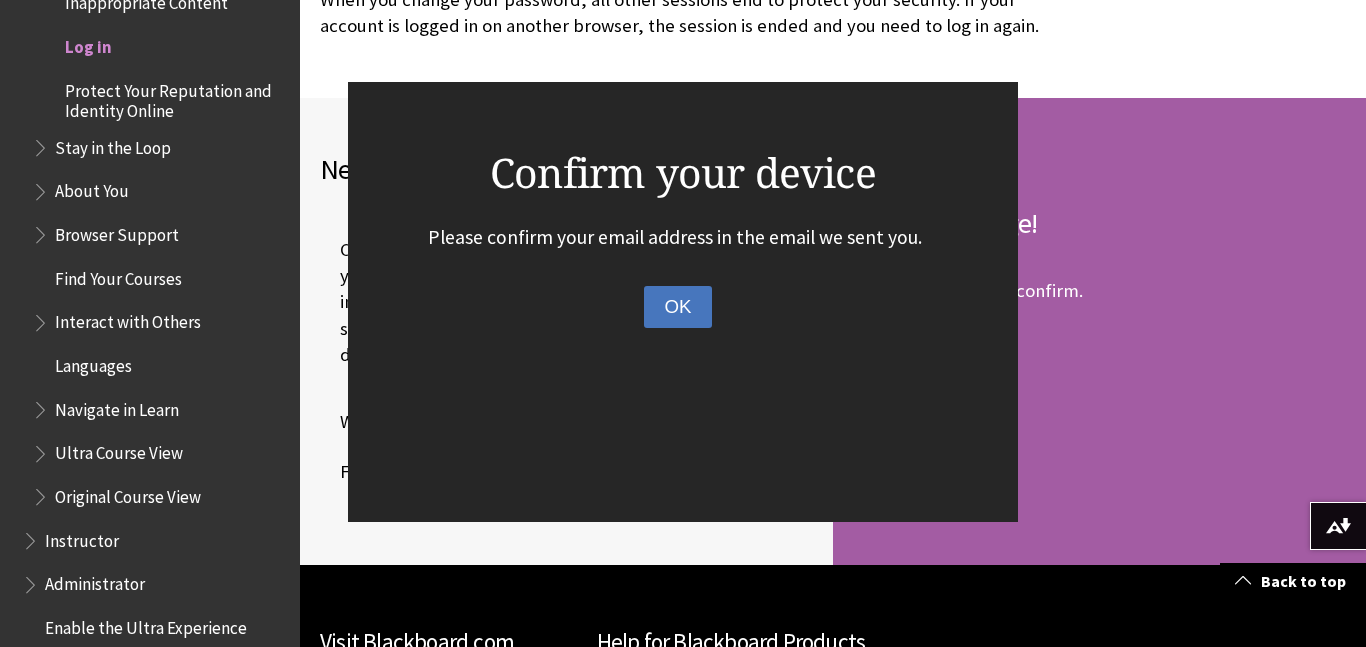 click on "OK" at bounding box center [677, 307] 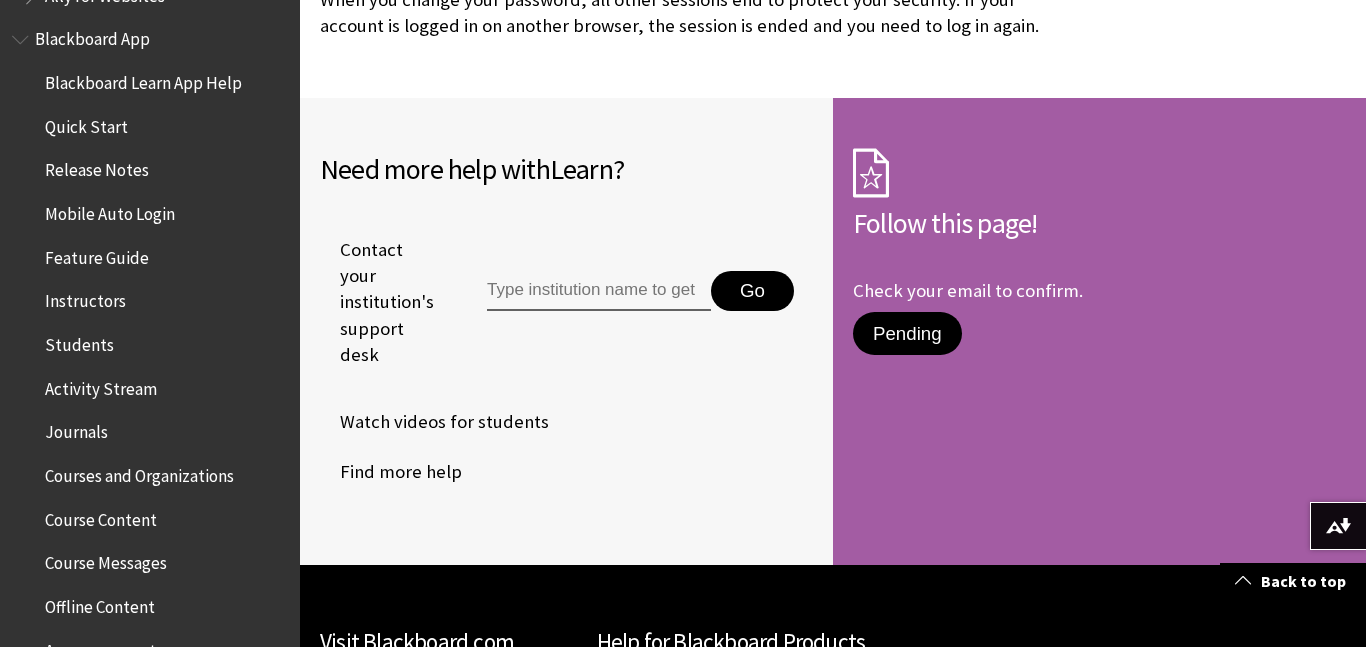 scroll, scrollTop: 0, scrollLeft: 0, axis: both 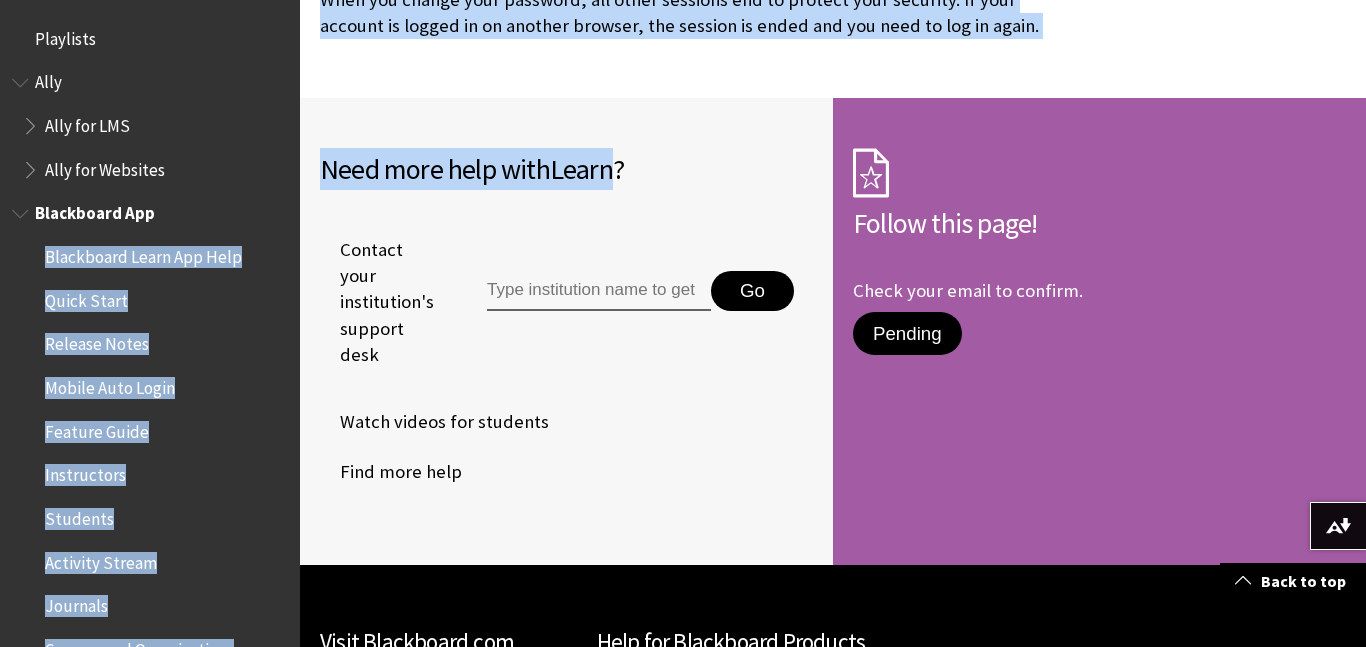 drag, startPoint x: 146, startPoint y: 235, endPoint x: 758, endPoint y: -49, distance: 674.6851 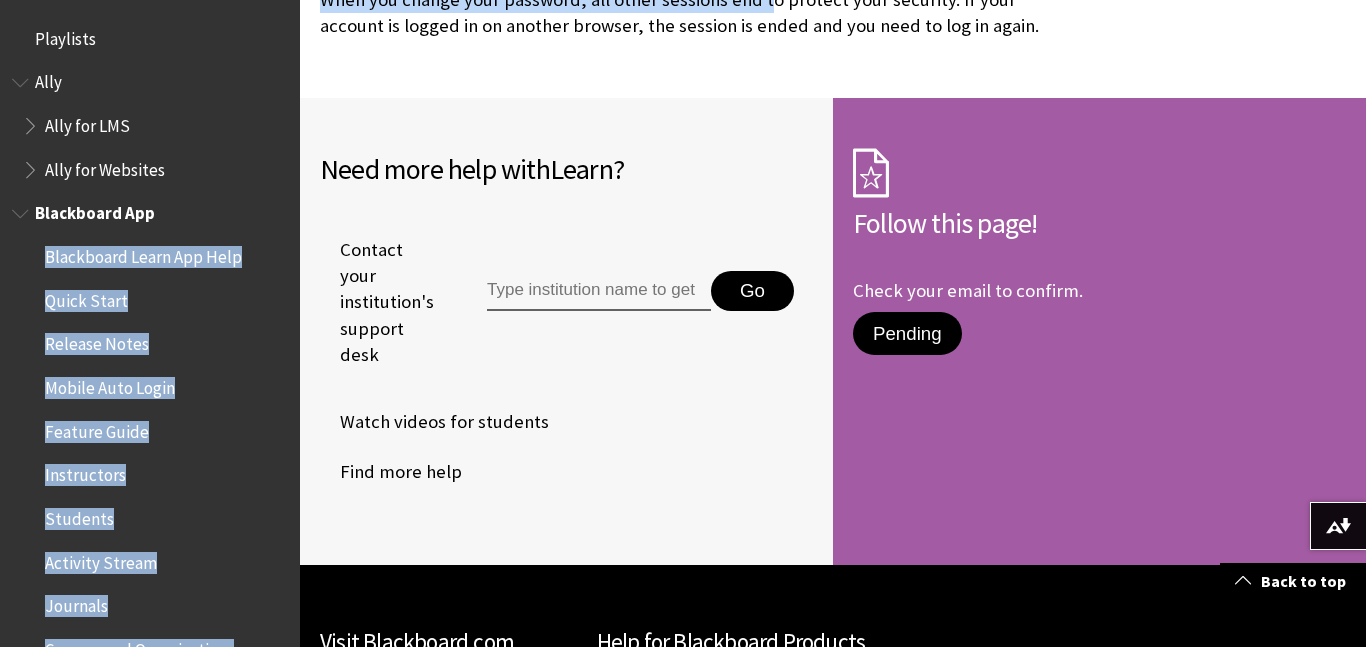 click on "To access Blackboard, you need: ." at bounding box center [833, -2448] 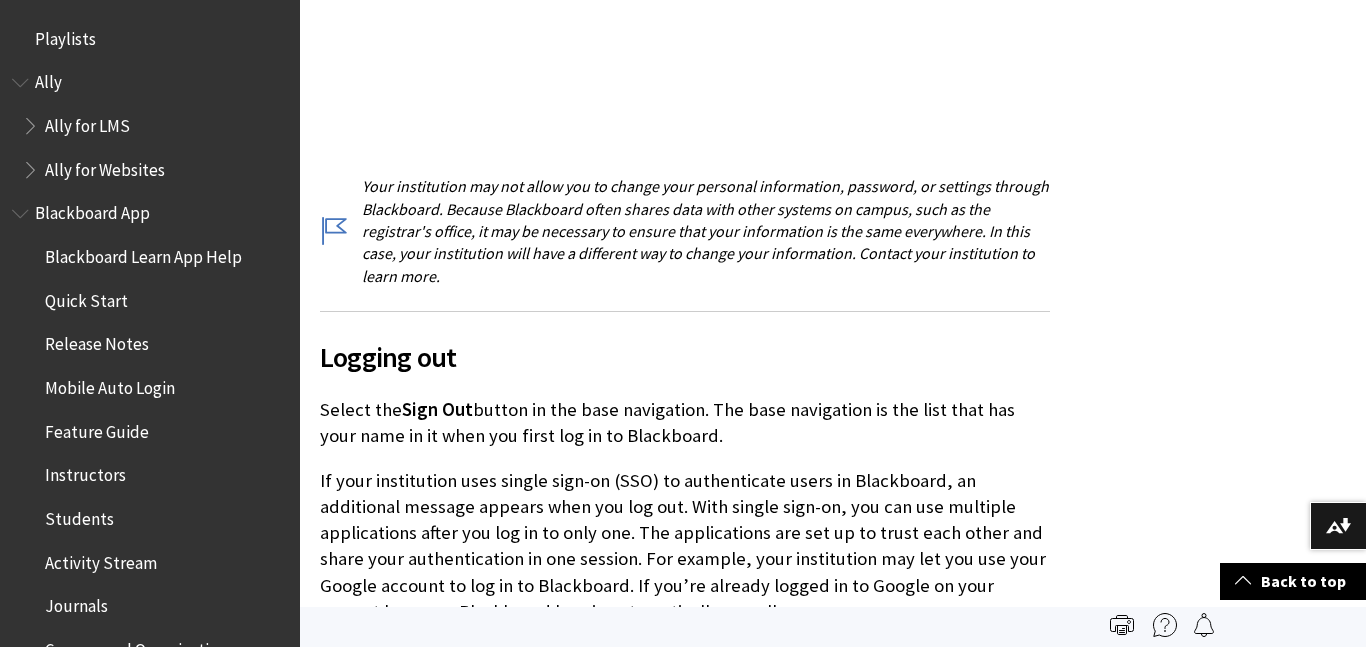 scroll, scrollTop: 0, scrollLeft: 0, axis: both 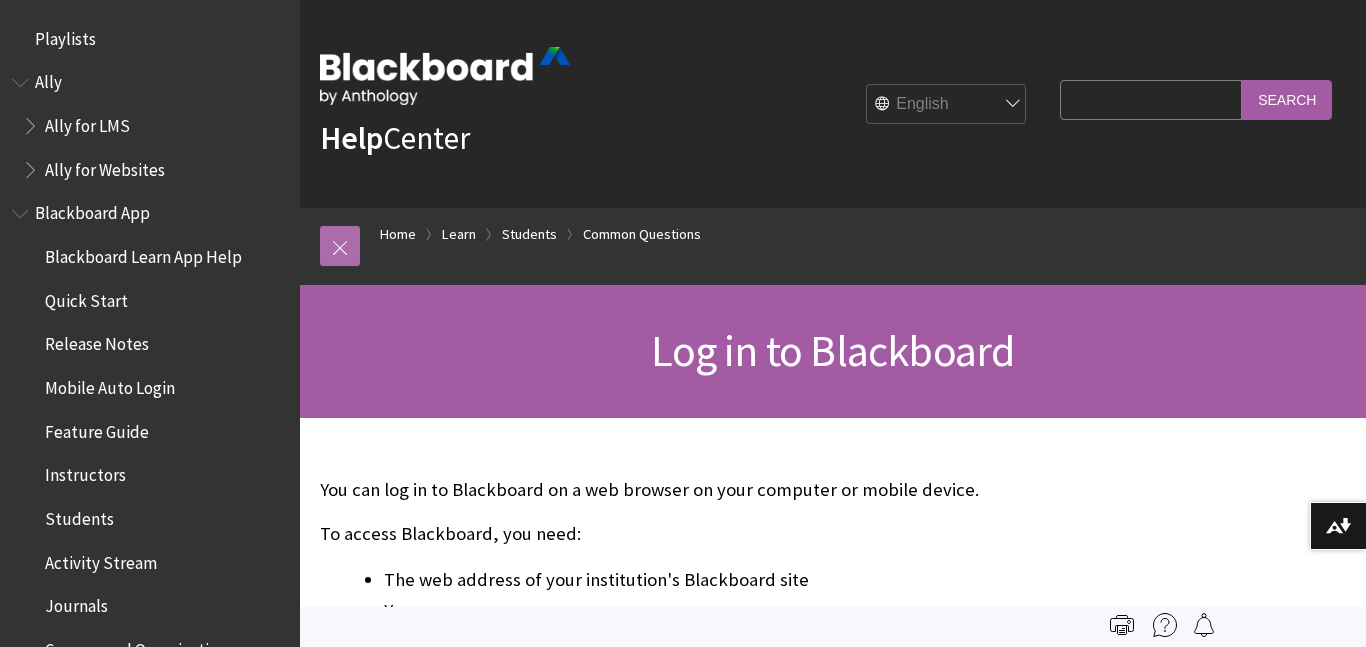 click at bounding box center [340, 246] 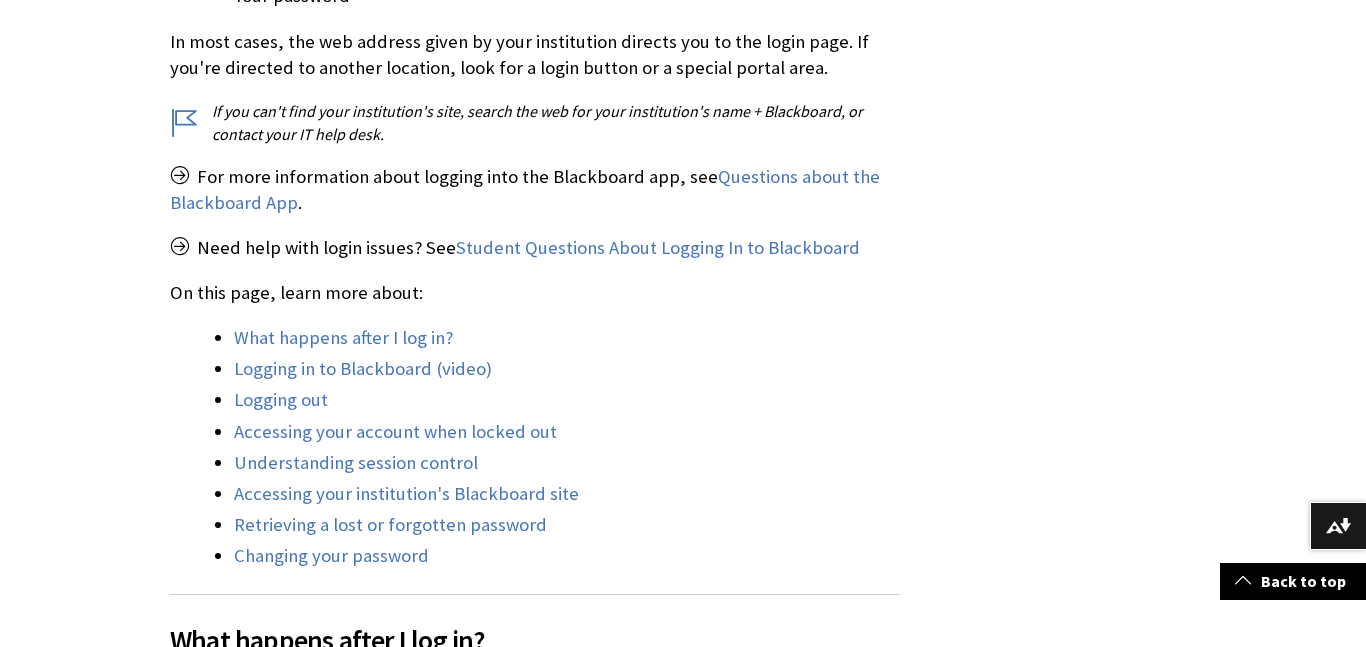 scroll, scrollTop: 652, scrollLeft: 0, axis: vertical 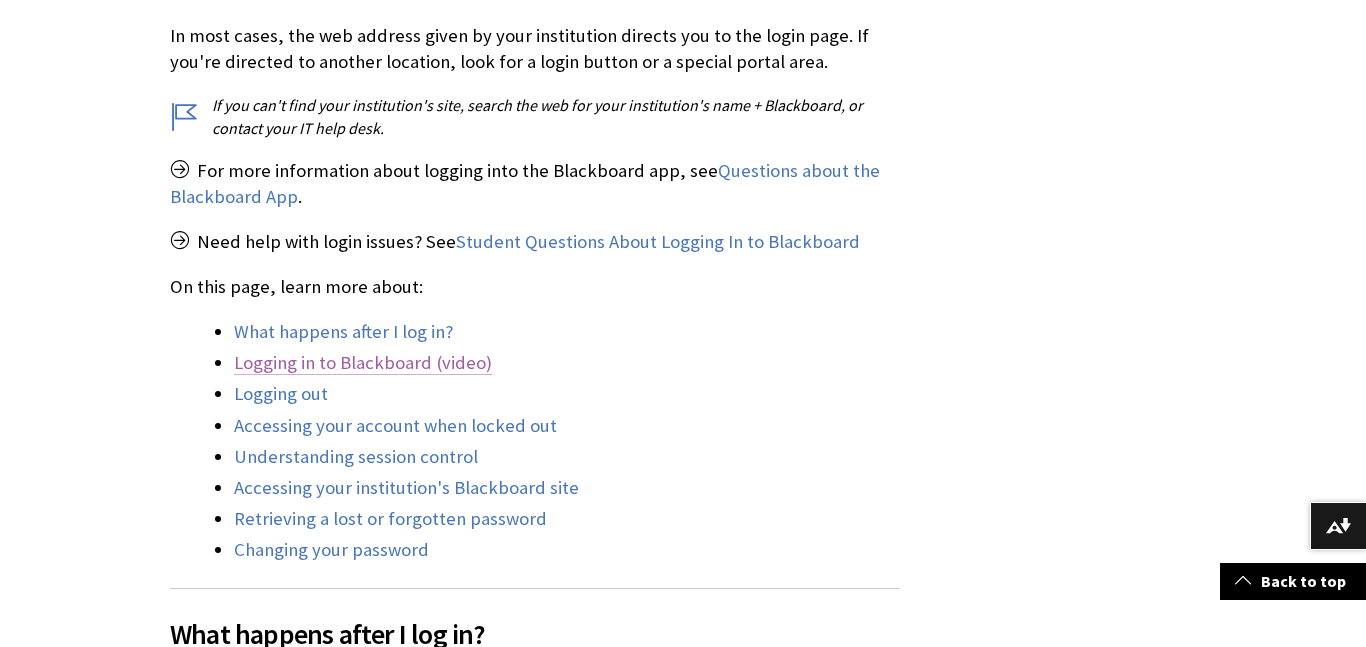click on "Logging in to Blackboard (video)" at bounding box center [363, 363] 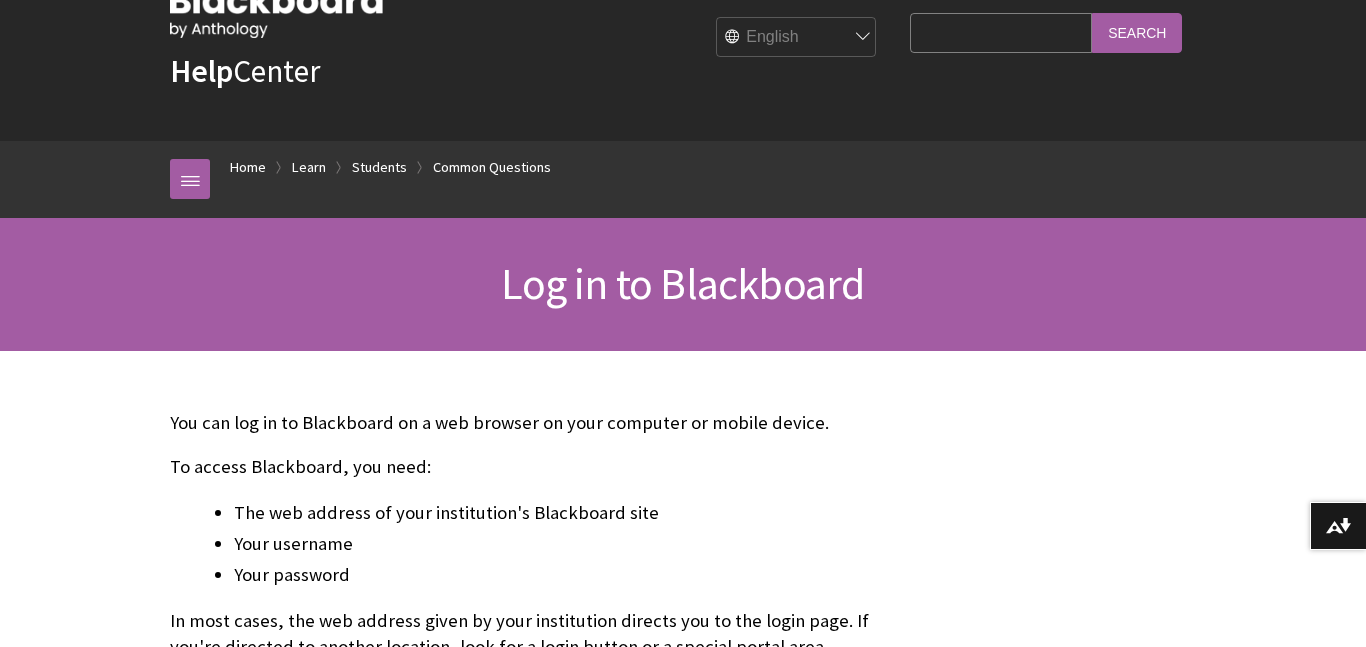 scroll, scrollTop: 83, scrollLeft: 0, axis: vertical 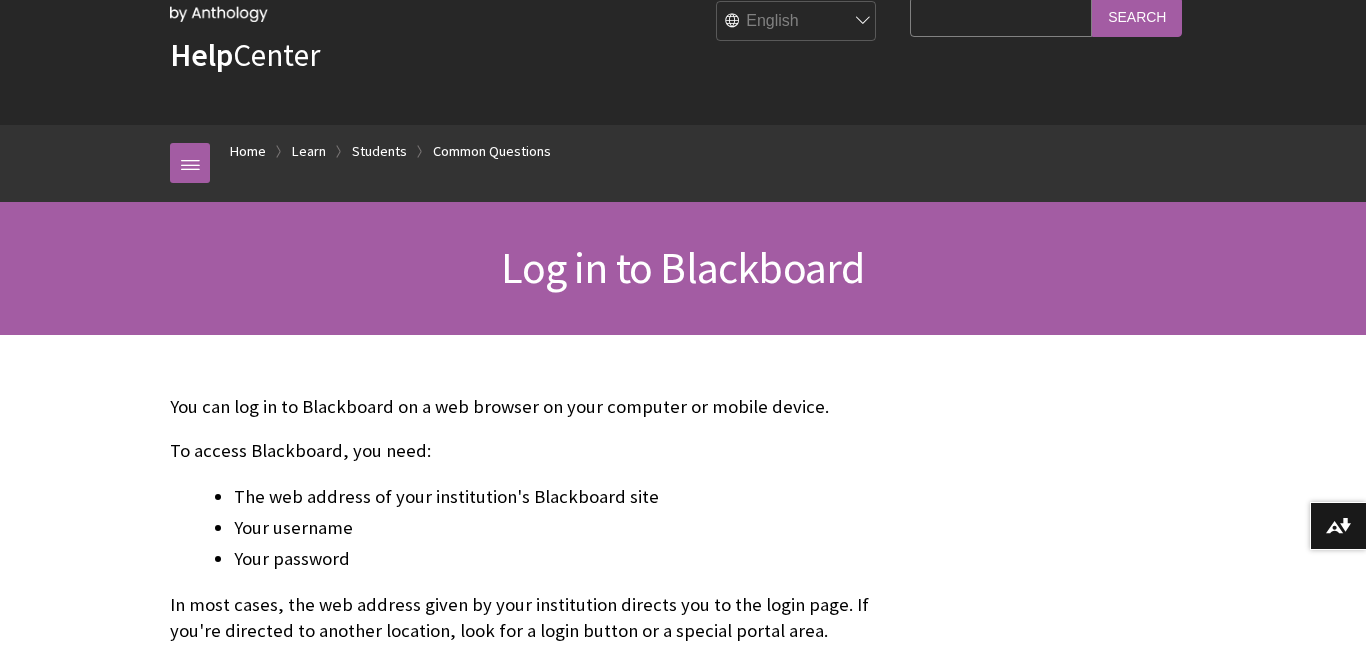 click on "Log in to Blackboard" at bounding box center [683, 268] 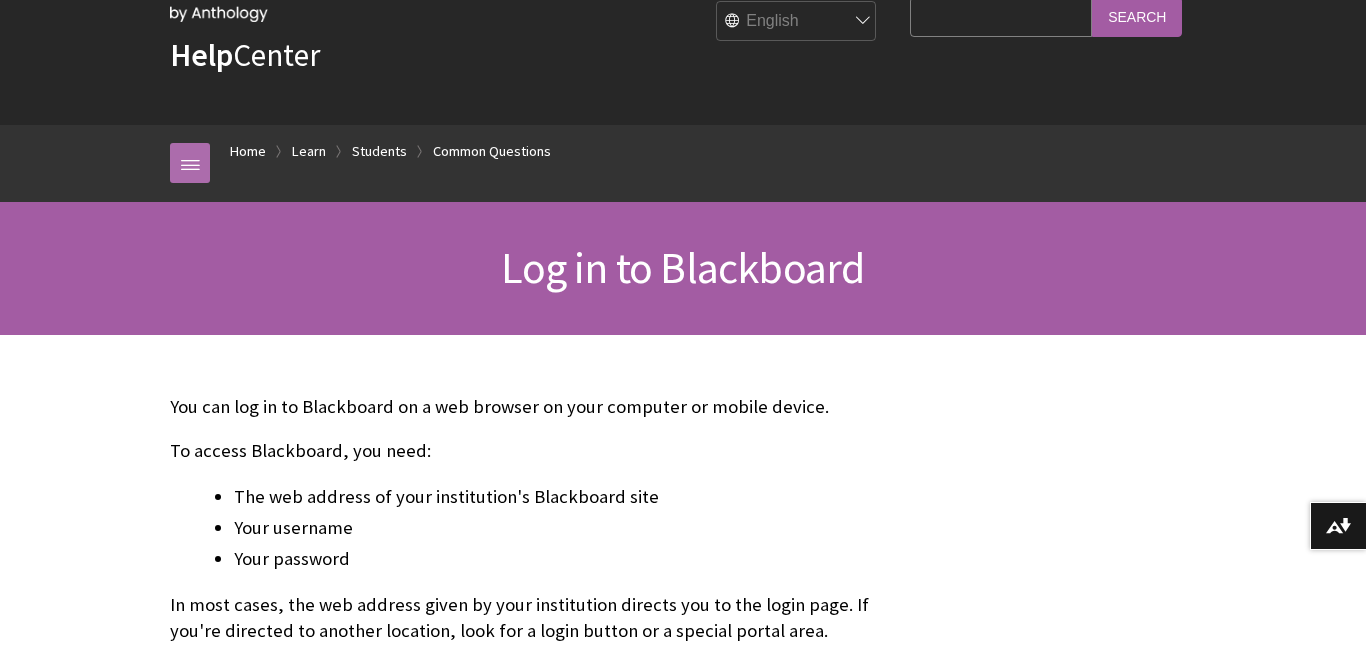 click at bounding box center [190, 163] 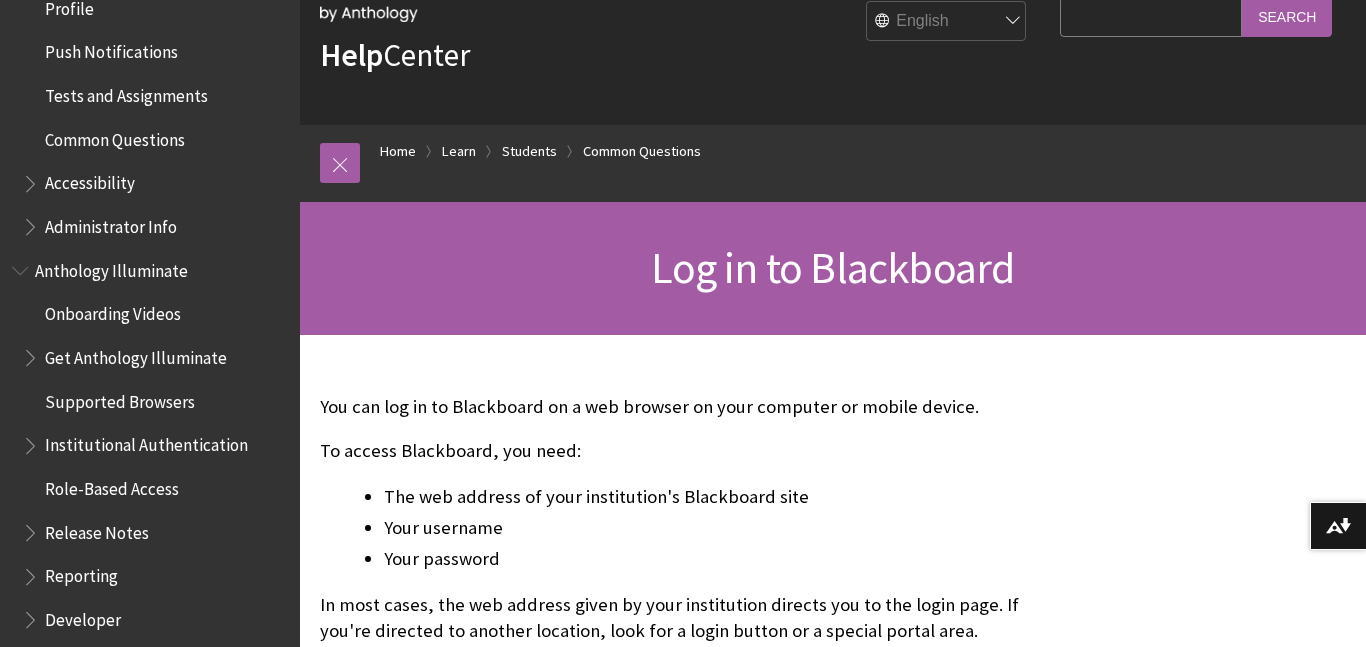 scroll, scrollTop: 1035, scrollLeft: 0, axis: vertical 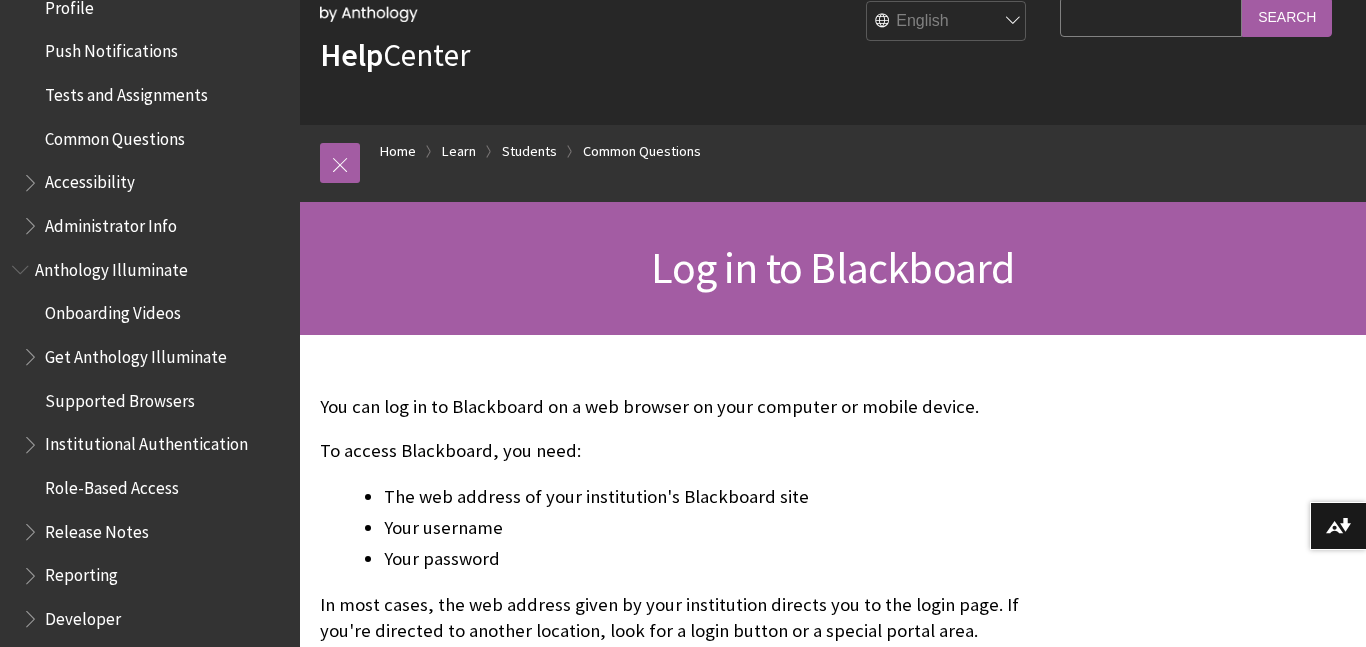 click on "Log in to Blackboard" at bounding box center (833, 268) 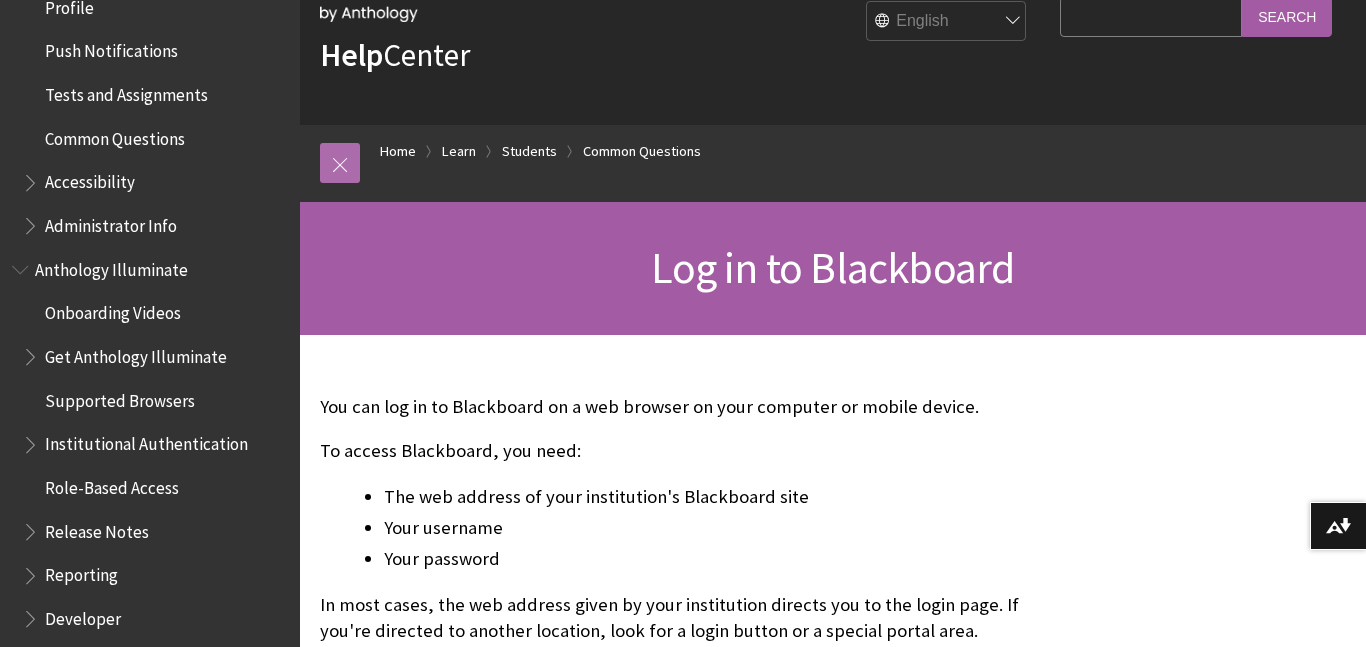 click at bounding box center (340, 163) 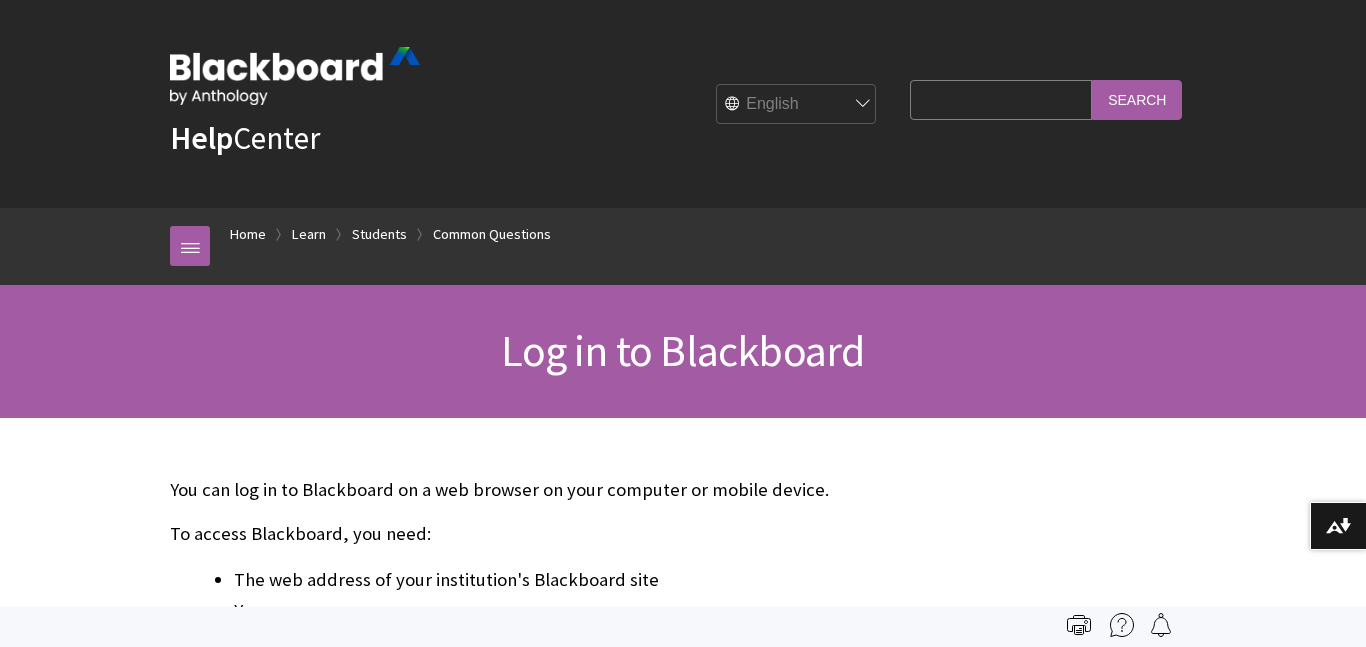 scroll, scrollTop: 0, scrollLeft: 0, axis: both 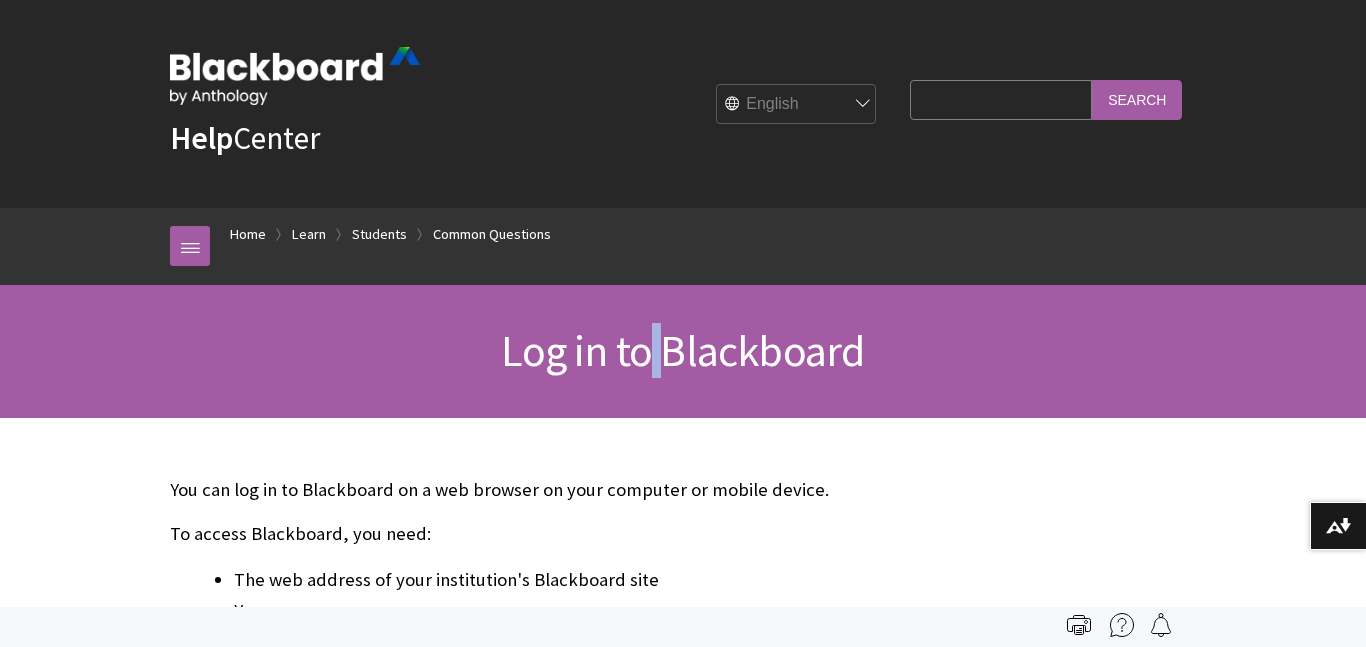 click on "Log in to Blackboard" at bounding box center [683, 351] 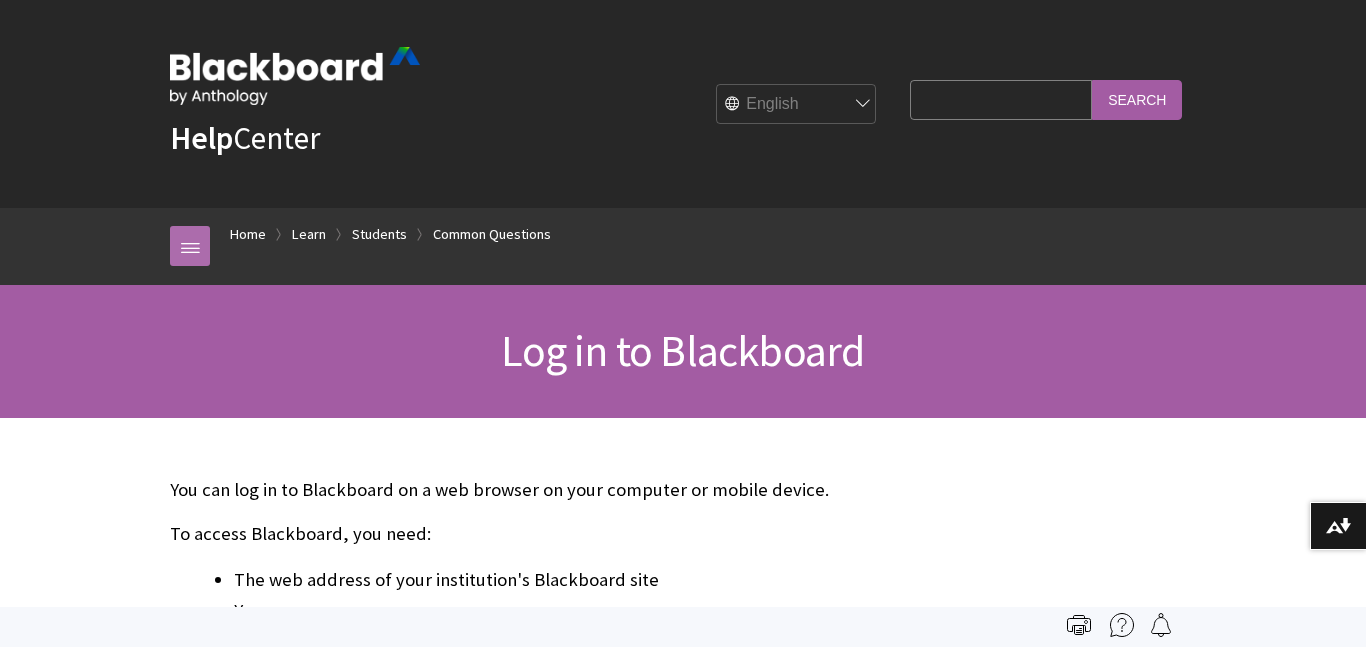 click at bounding box center [190, 246] 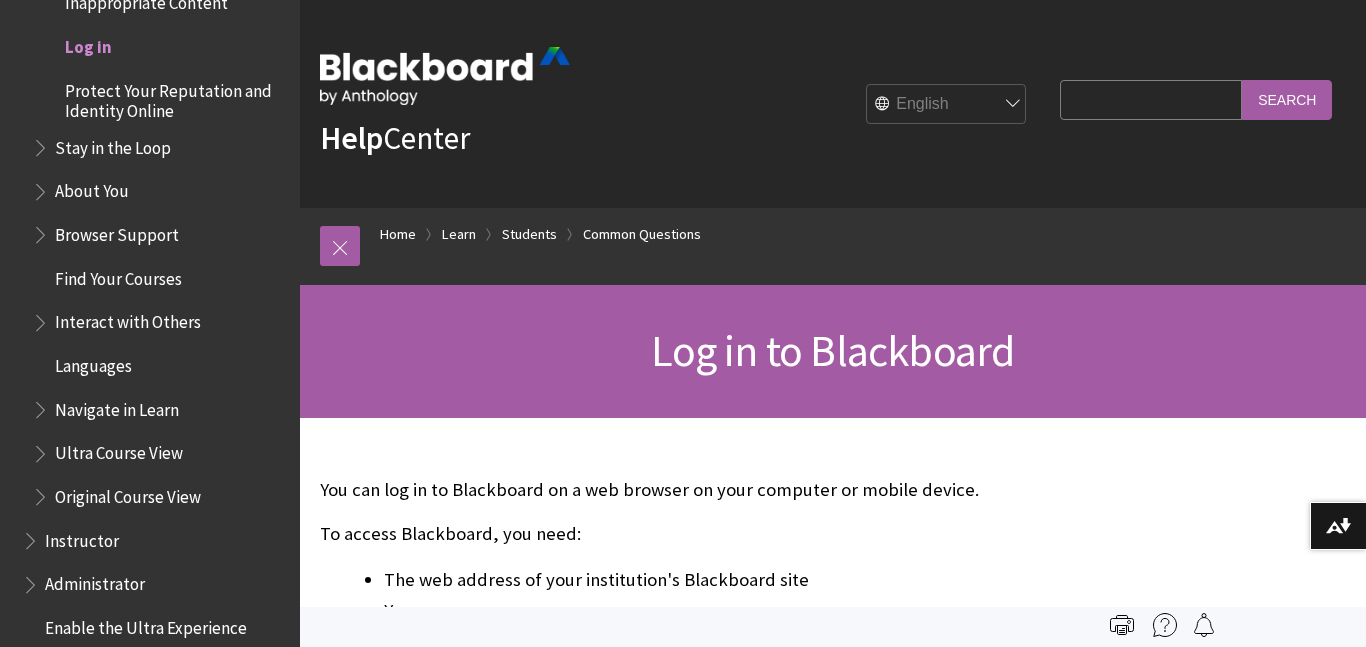 click on "Log in" at bounding box center [88, 43] 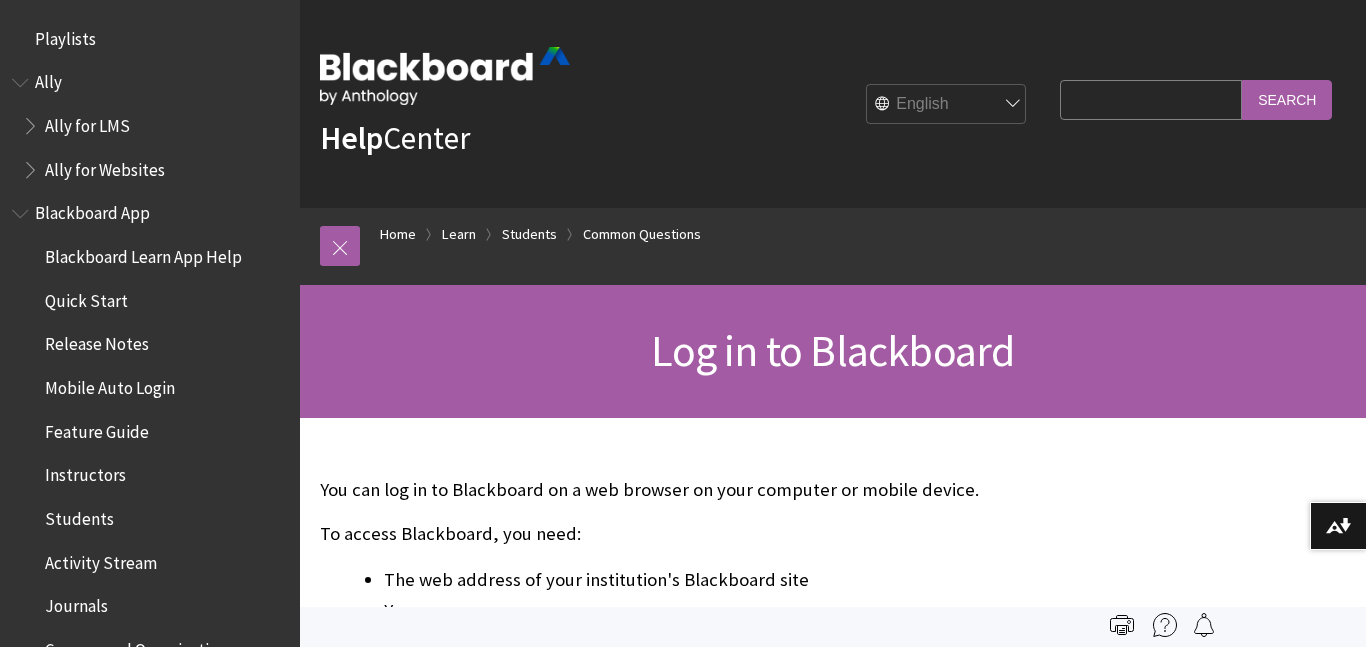 scroll, scrollTop: 0, scrollLeft: 0, axis: both 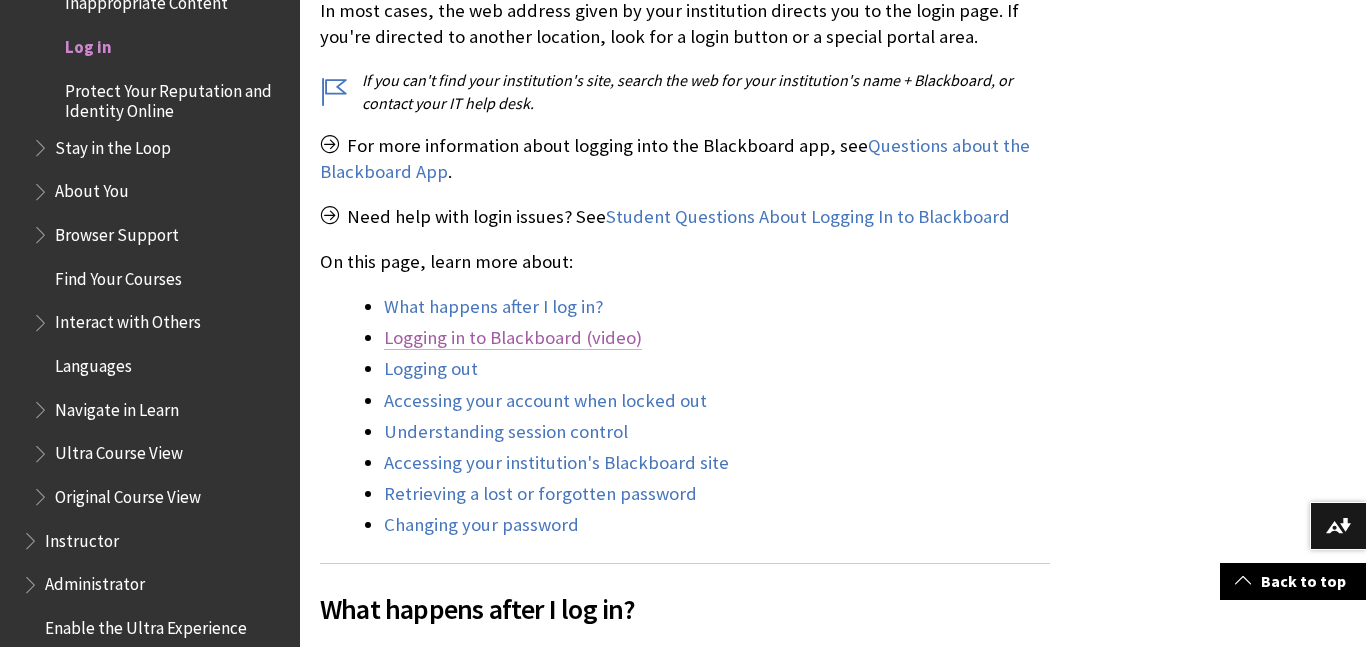 click on "Logging in to Blackboard (video)" at bounding box center (513, 338) 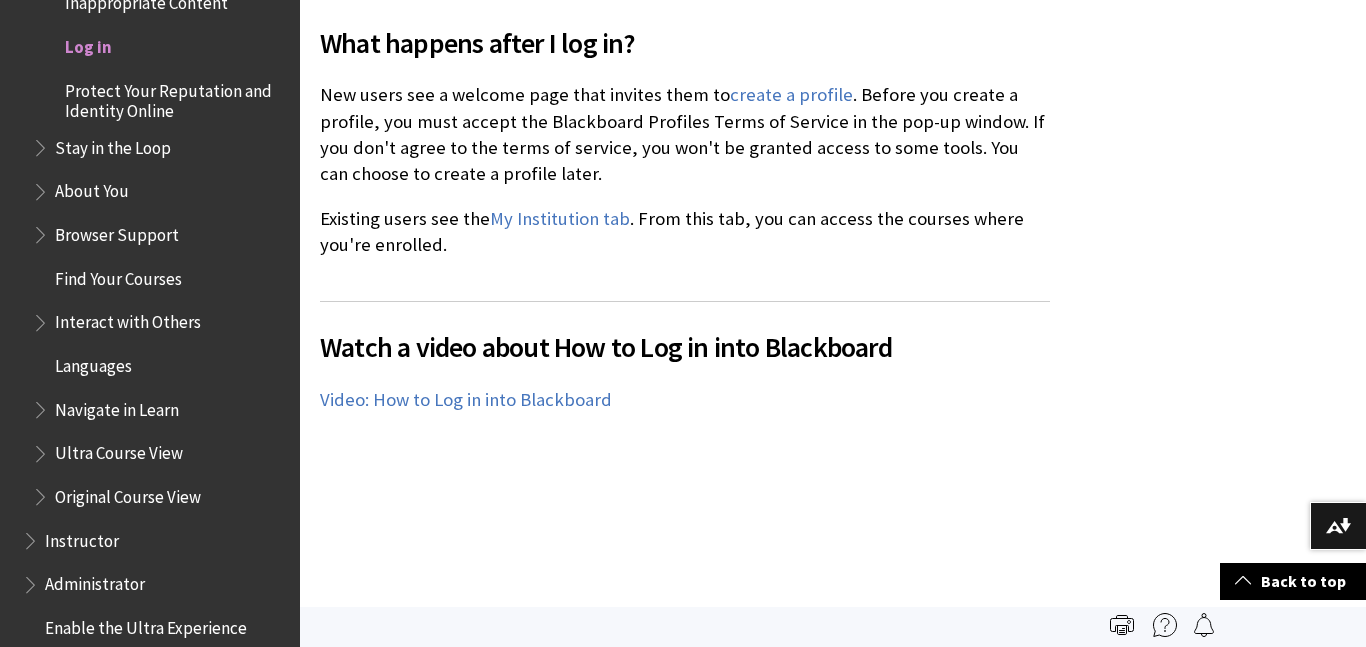 scroll, scrollTop: 1238, scrollLeft: 0, axis: vertical 